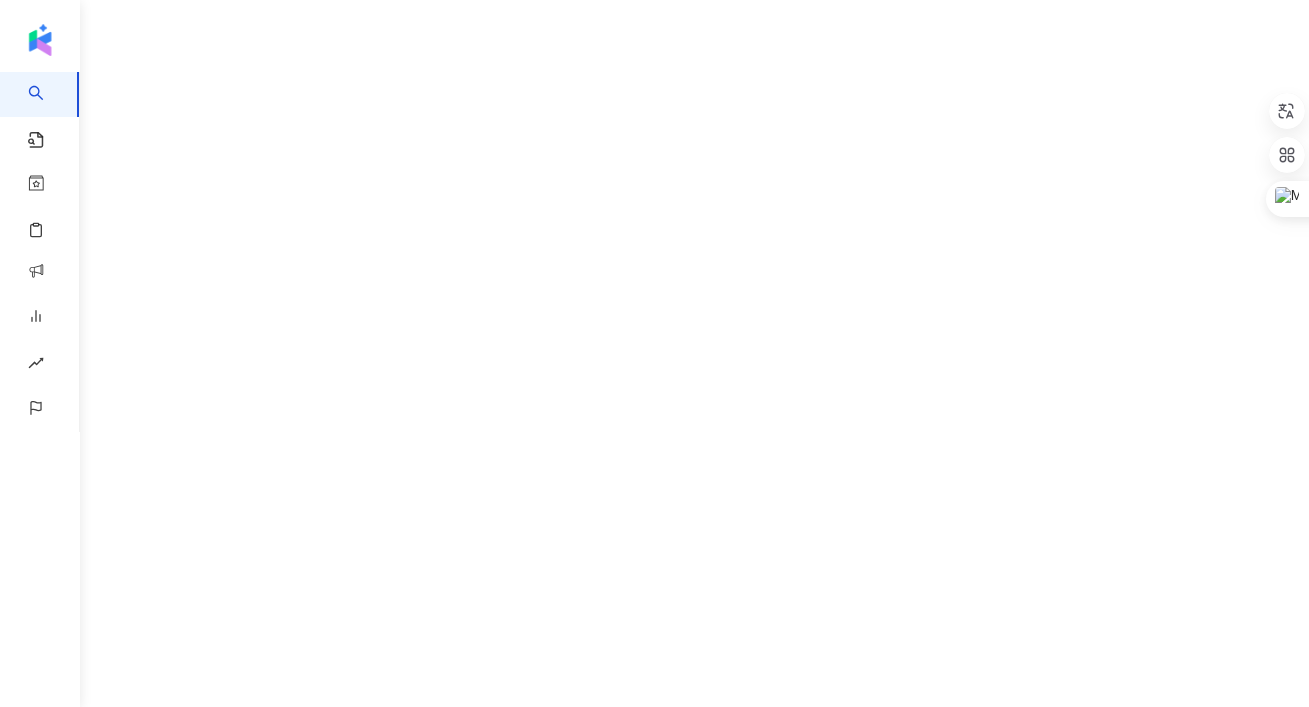 scroll, scrollTop: 0, scrollLeft: 0, axis: both 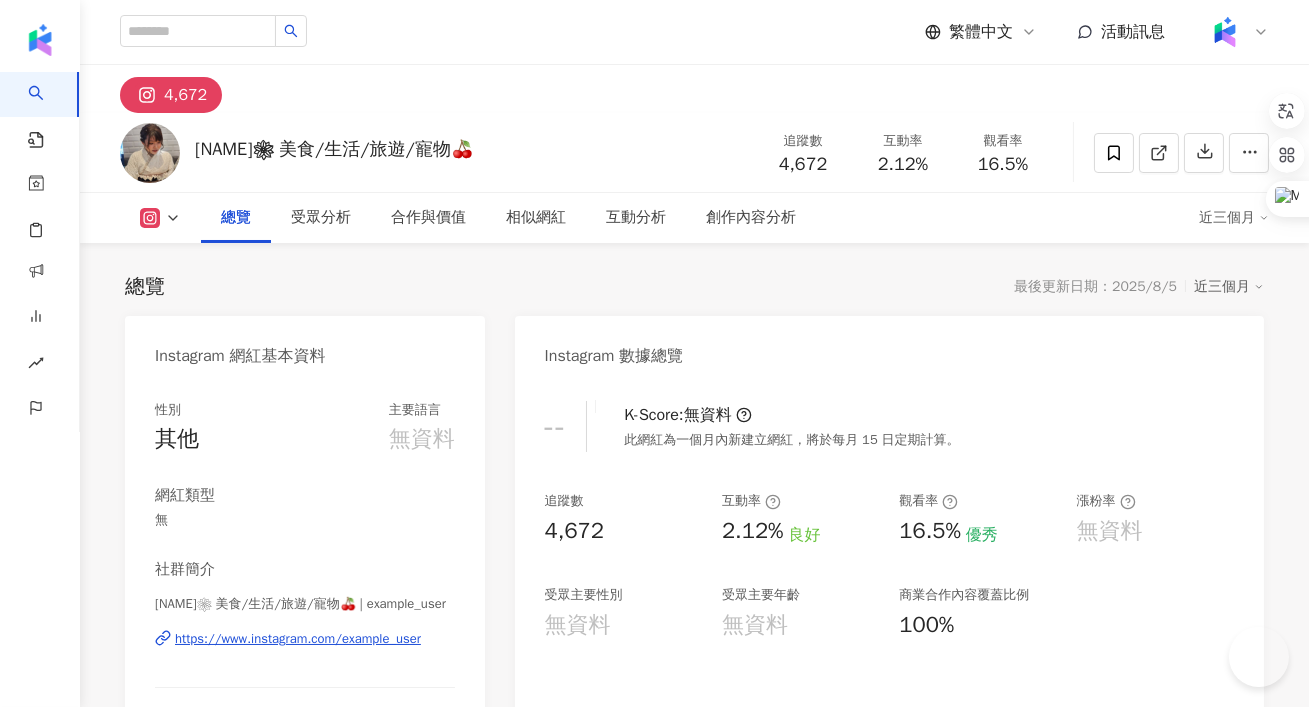 click on "2.12%" at bounding box center (903, 165) 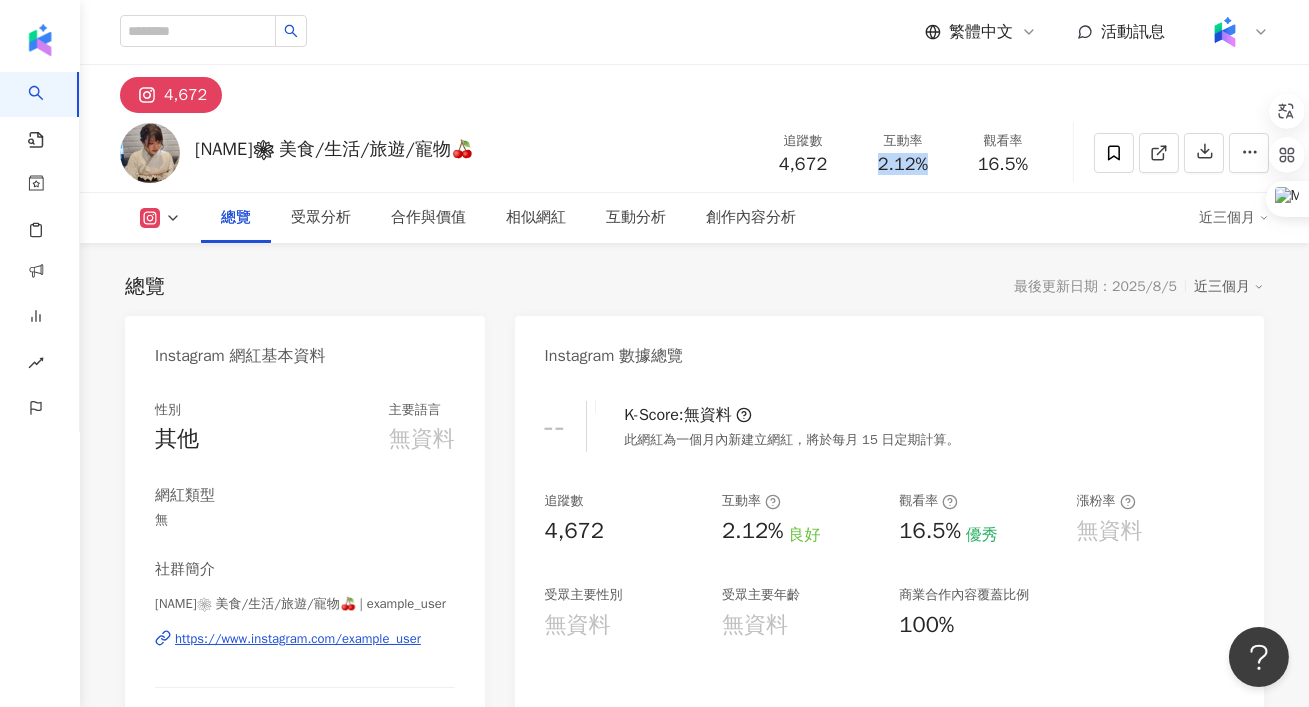 scroll, scrollTop: 0, scrollLeft: 0, axis: both 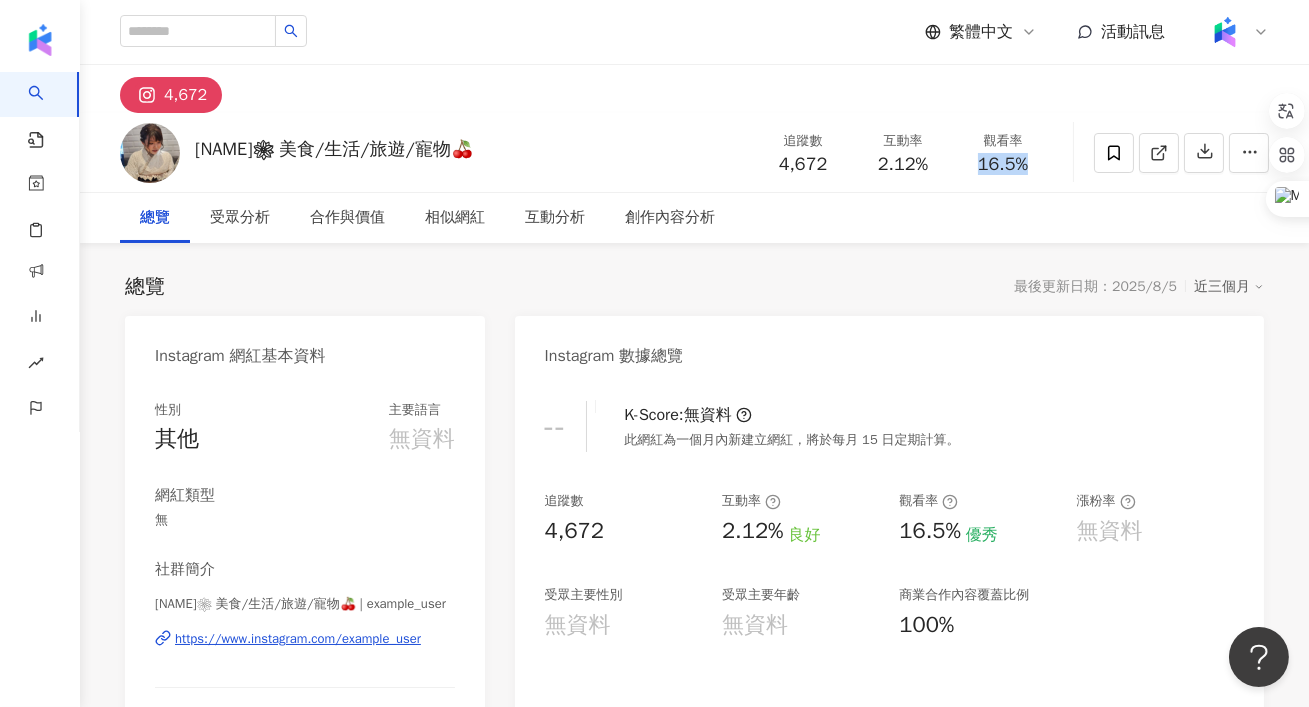 drag, startPoint x: 1039, startPoint y: 164, endPoint x: 974, endPoint y: 164, distance: 65 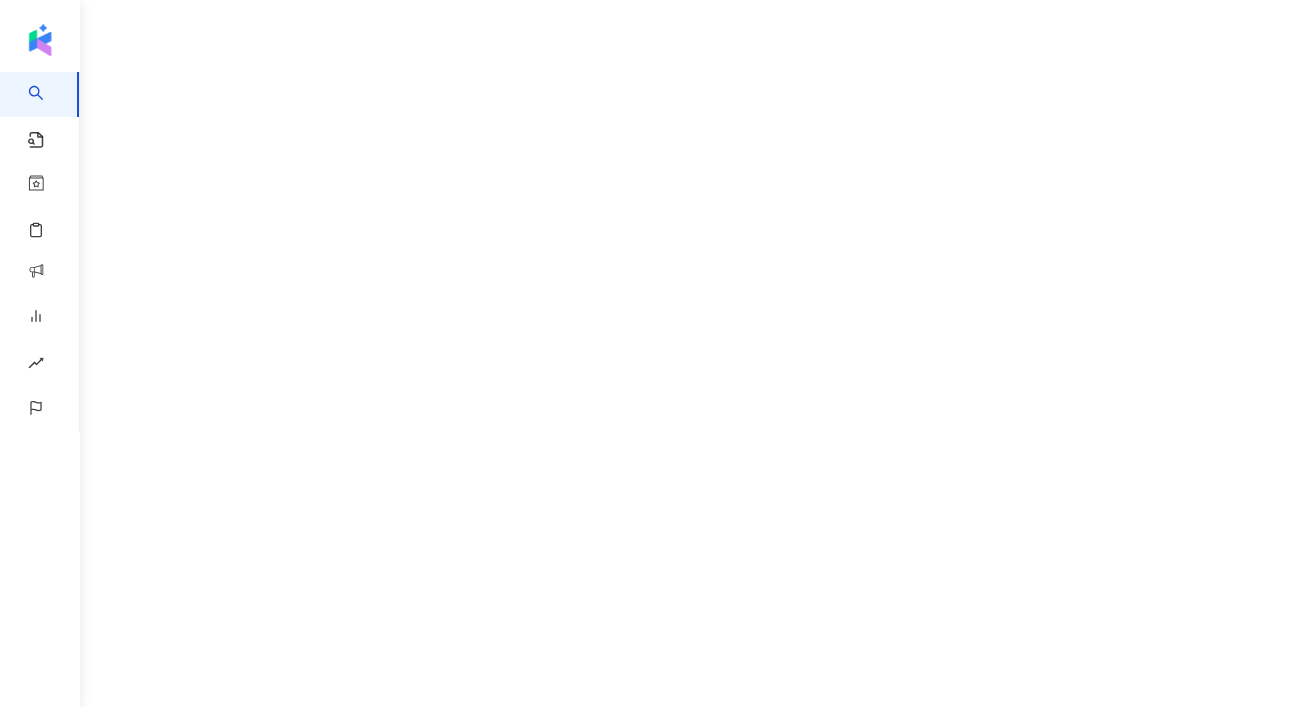 scroll, scrollTop: 0, scrollLeft: 0, axis: both 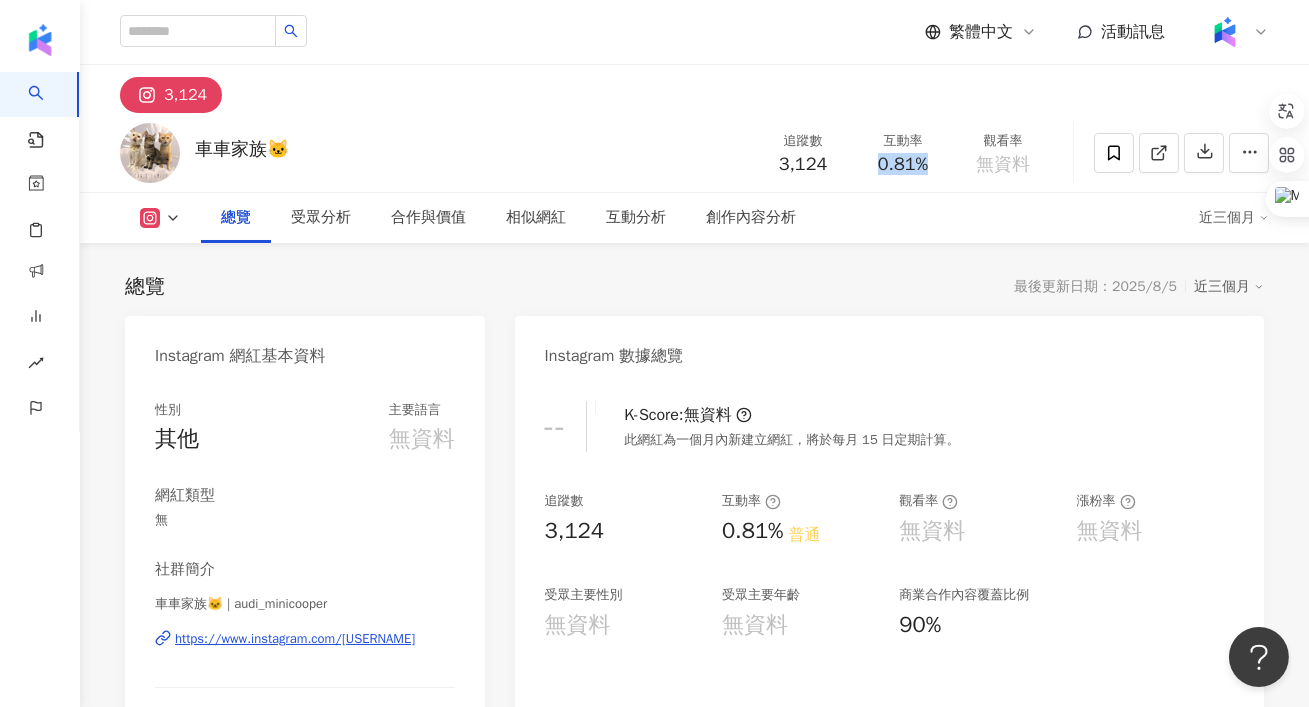drag, startPoint x: 873, startPoint y: 164, endPoint x: 934, endPoint y: 163, distance: 61.008198 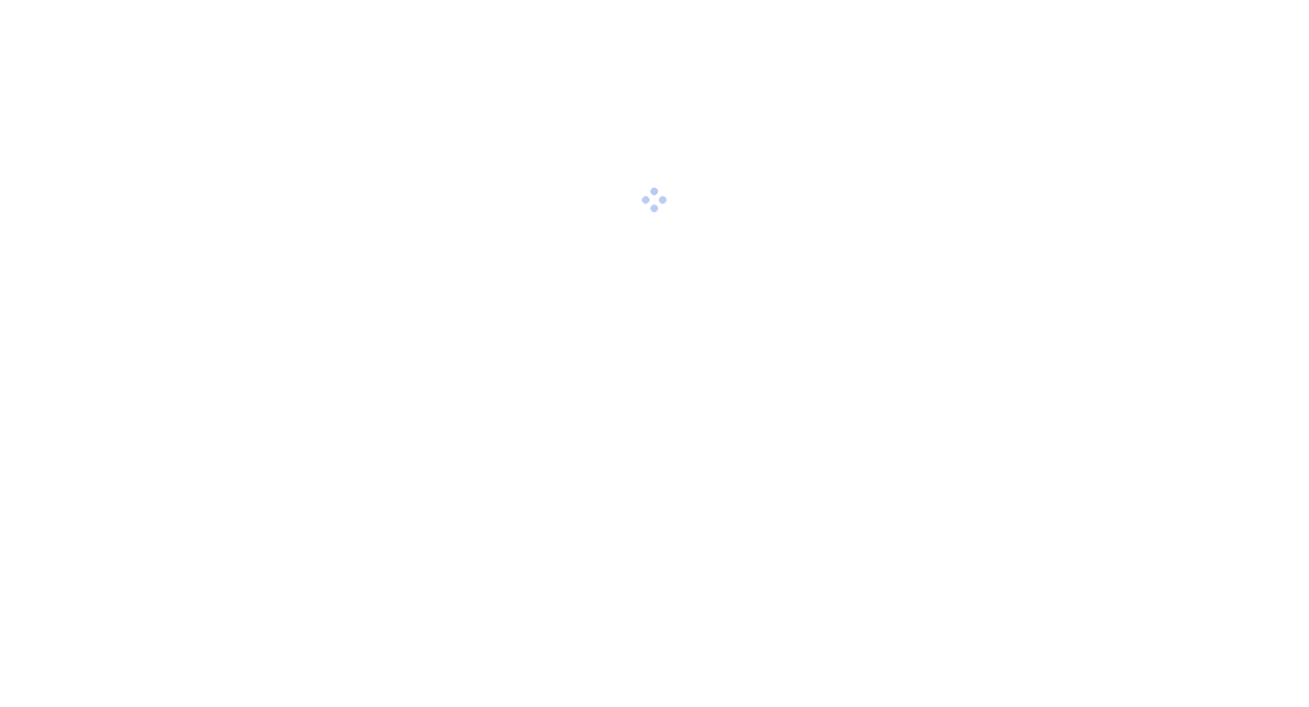 scroll, scrollTop: 0, scrollLeft: 0, axis: both 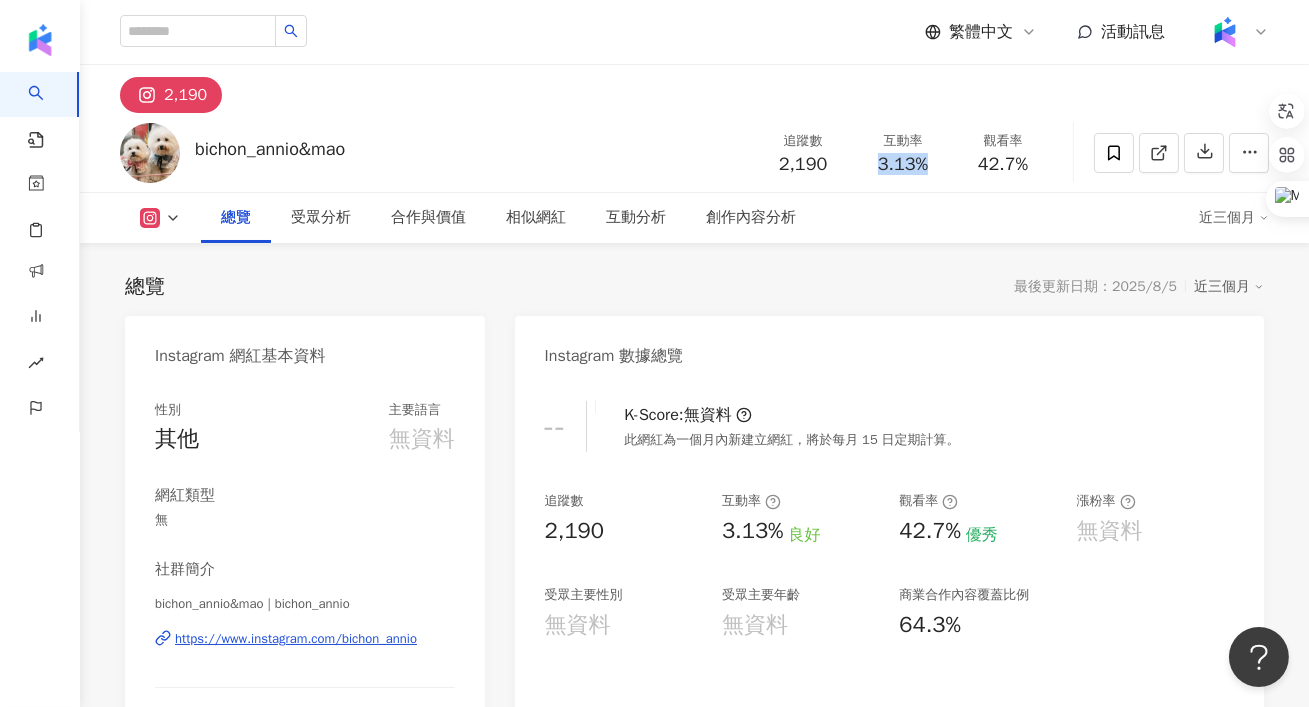 drag, startPoint x: 929, startPoint y: 159, endPoint x: 871, endPoint y: 159, distance: 58 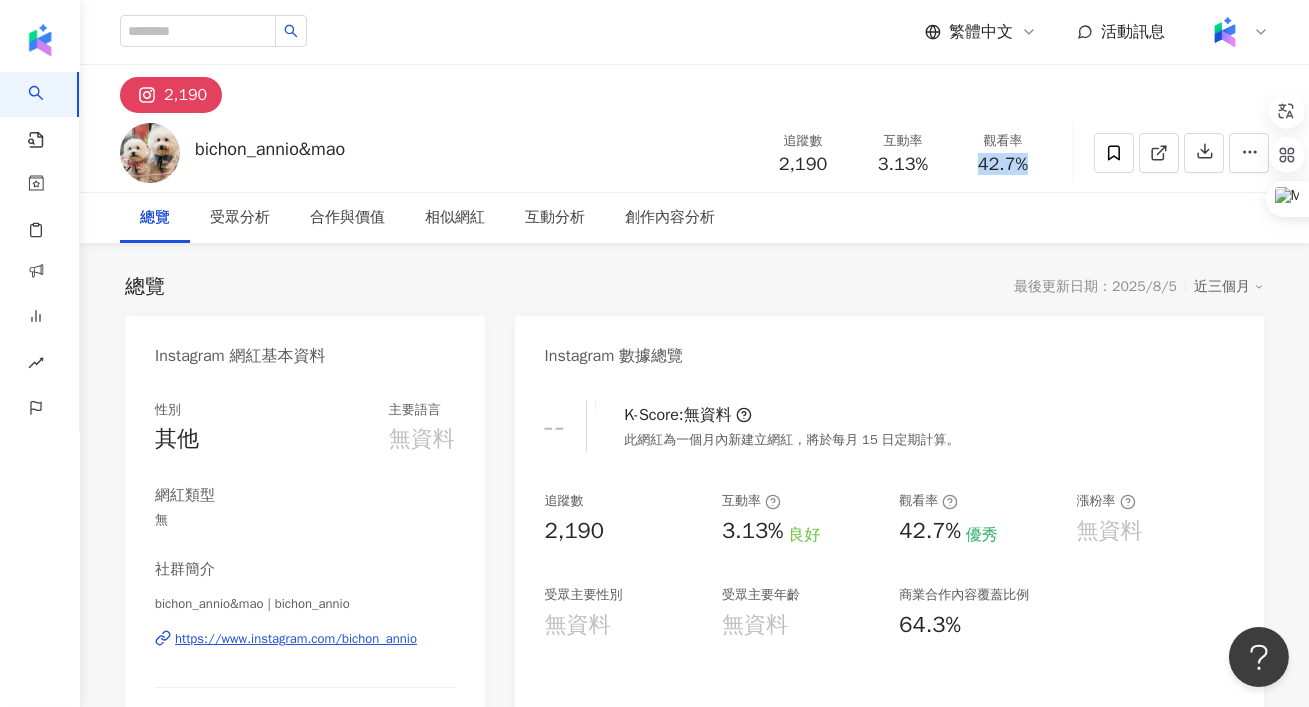 drag, startPoint x: 1045, startPoint y: 172, endPoint x: 973, endPoint y: 166, distance: 72.249565 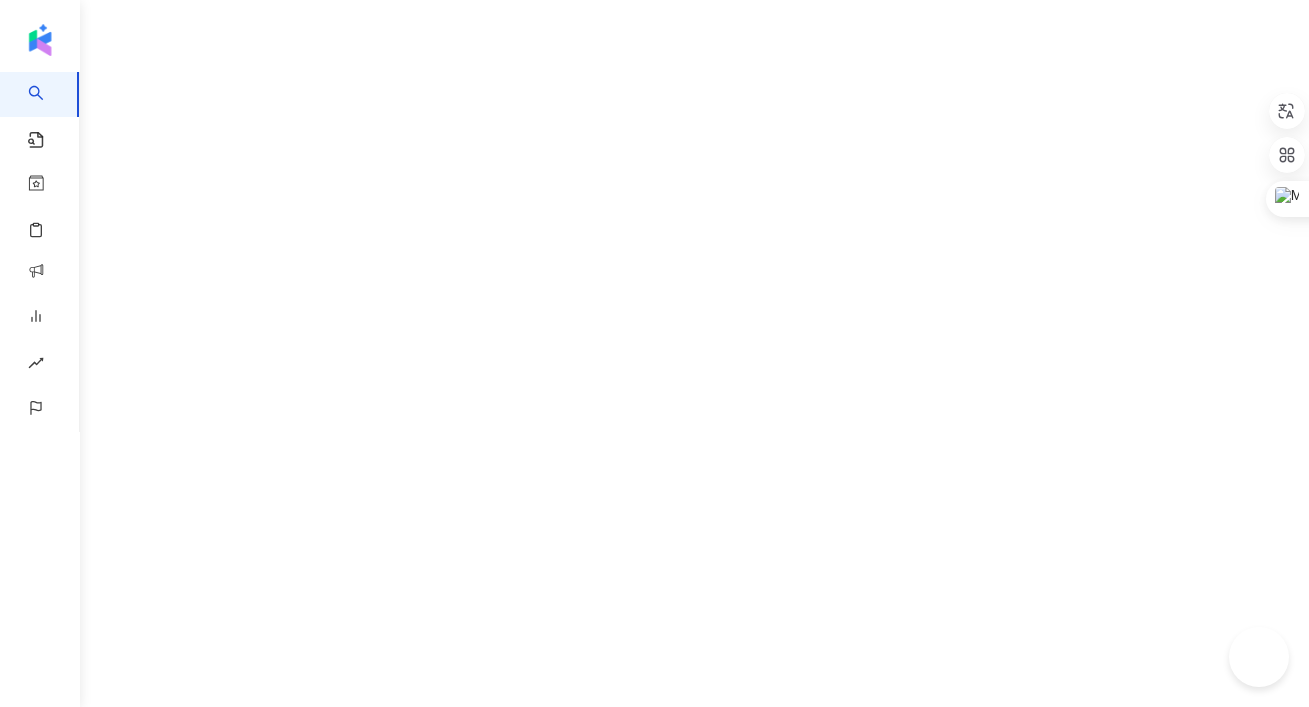 scroll, scrollTop: 0, scrollLeft: 0, axis: both 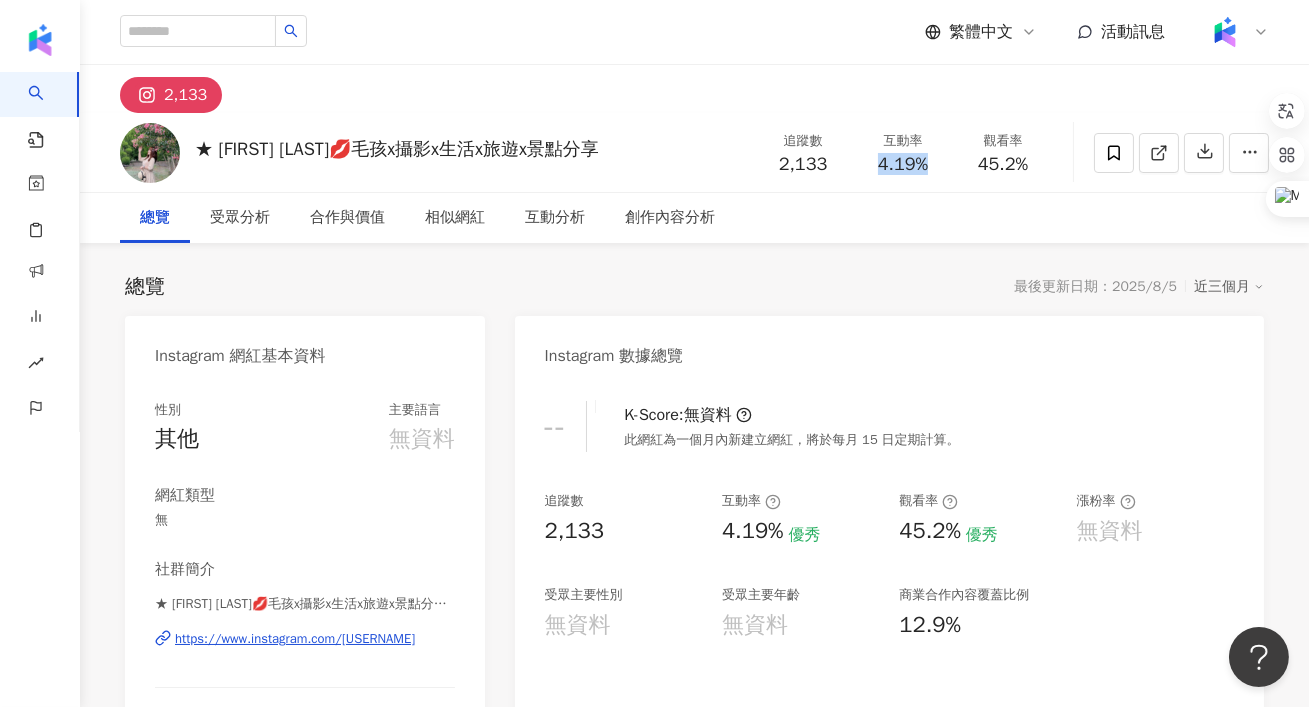 drag, startPoint x: 931, startPoint y: 165, endPoint x: 871, endPoint y: 165, distance: 60 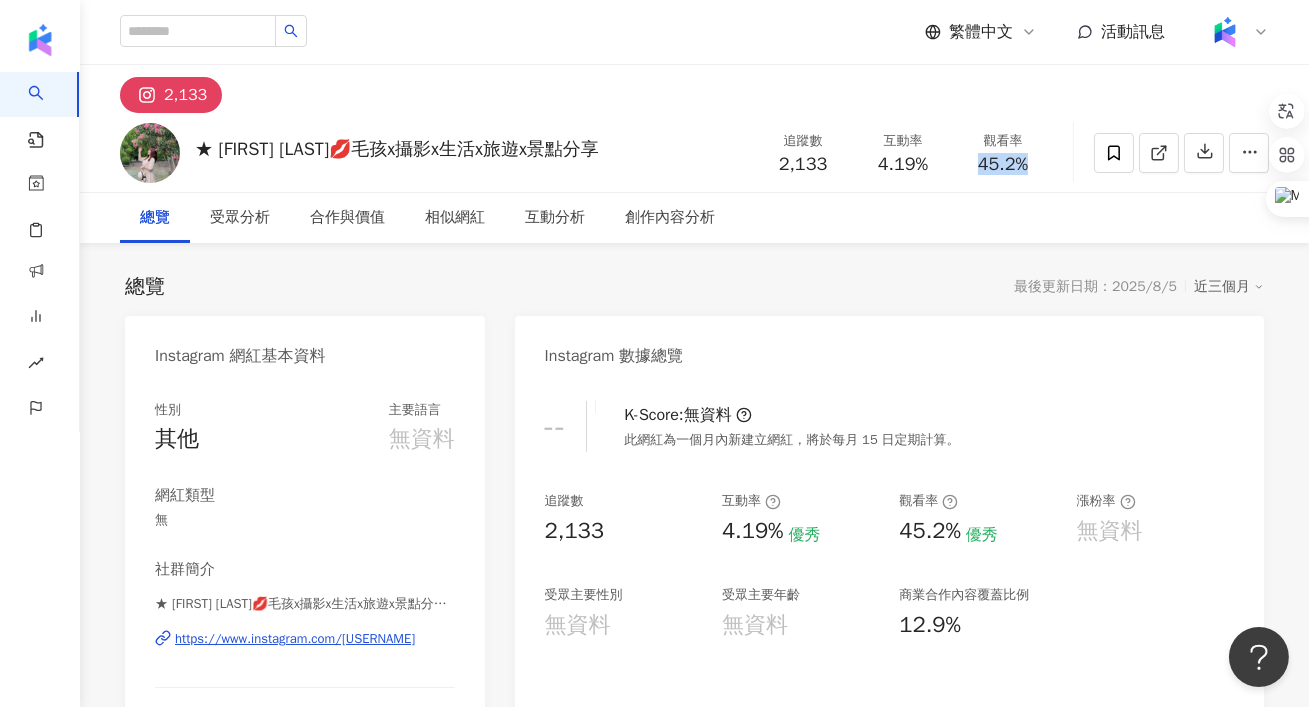 drag, startPoint x: 1044, startPoint y: 160, endPoint x: 970, endPoint y: 160, distance: 74 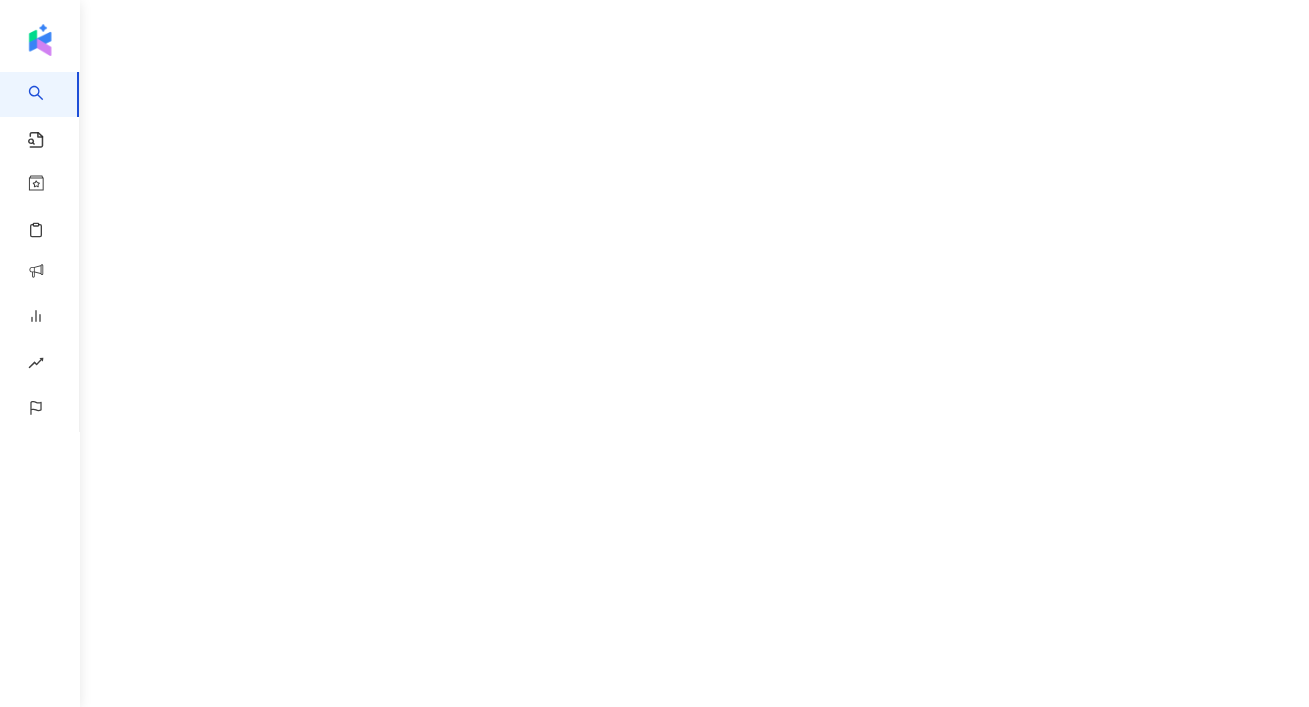scroll, scrollTop: 0, scrollLeft: 0, axis: both 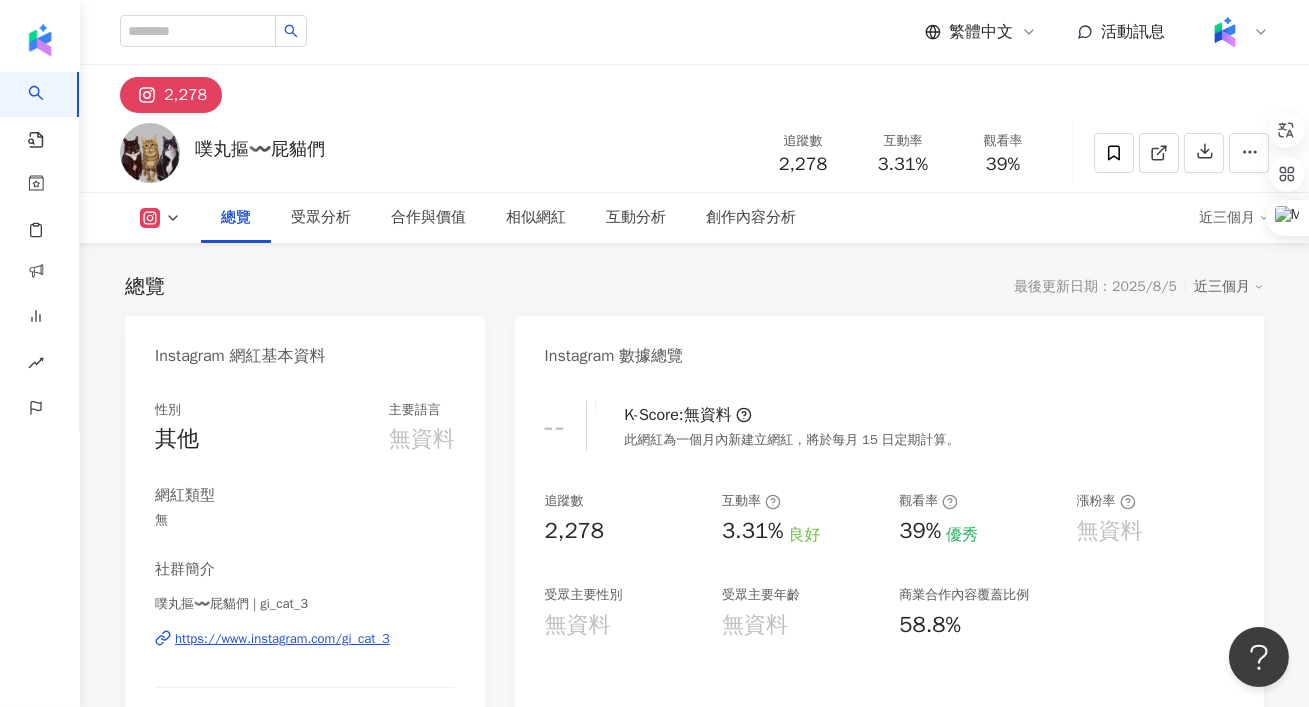 click on "3.31%" at bounding box center [903, 165] 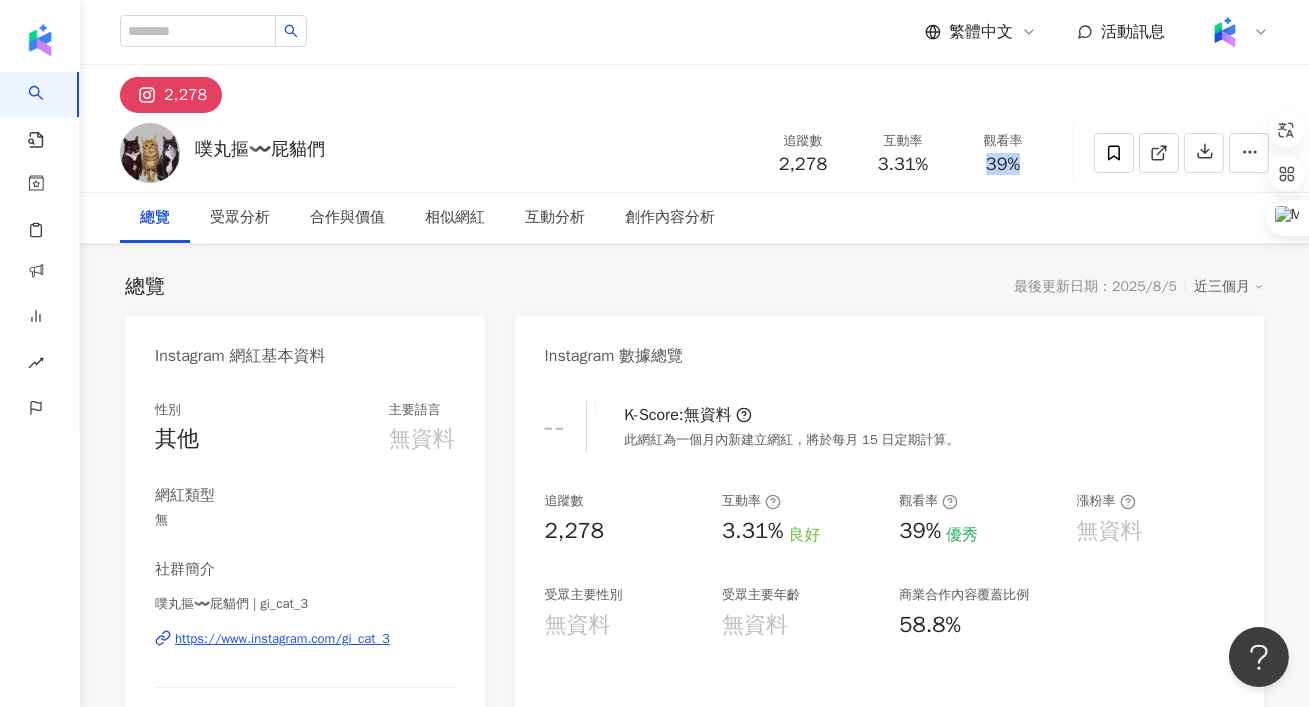 drag, startPoint x: 1033, startPoint y: 161, endPoint x: 980, endPoint y: 161, distance: 53 